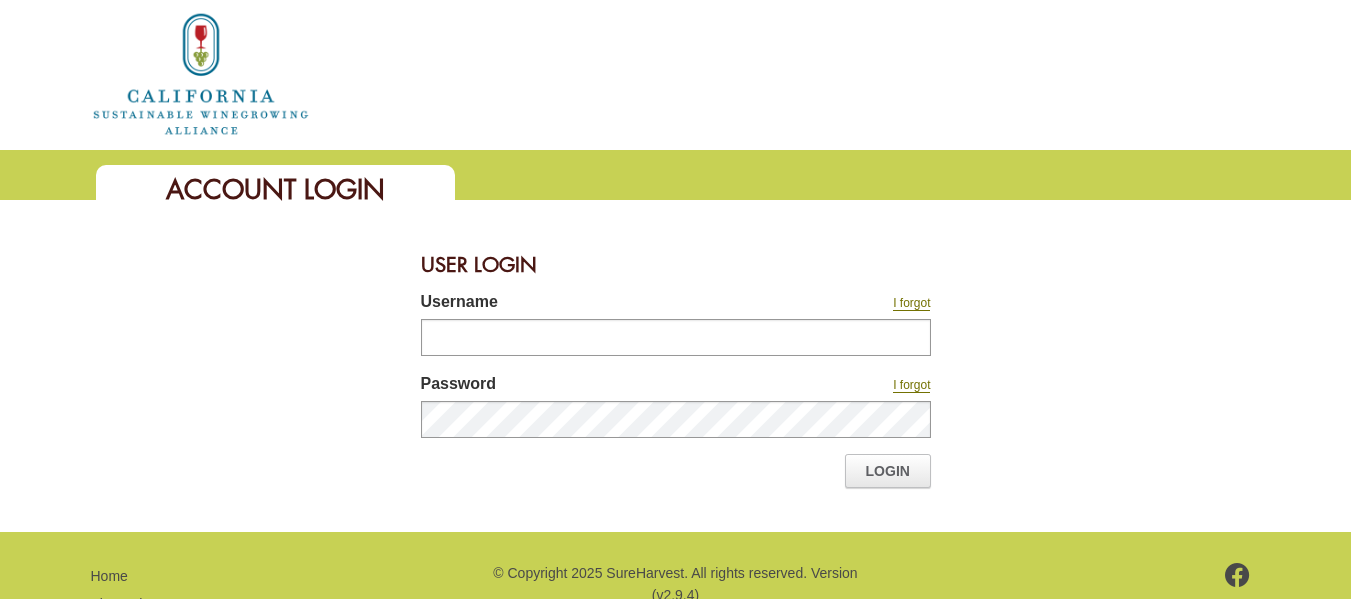 scroll, scrollTop: 0, scrollLeft: 0, axis: both 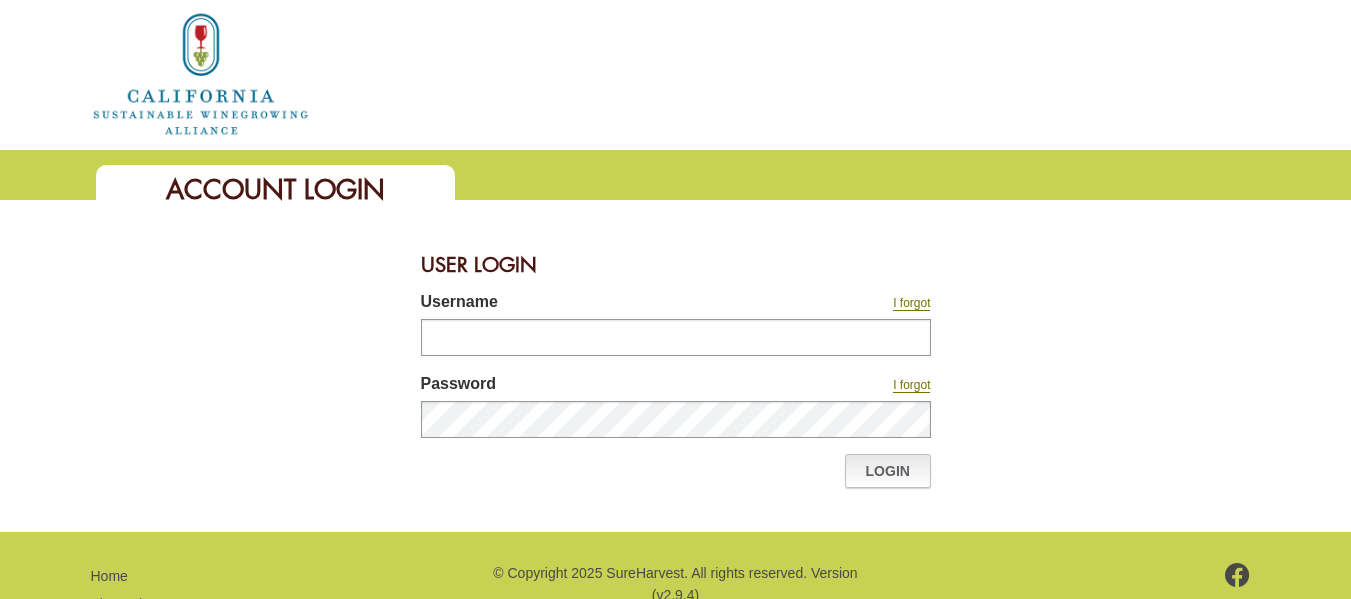 type on "**********" 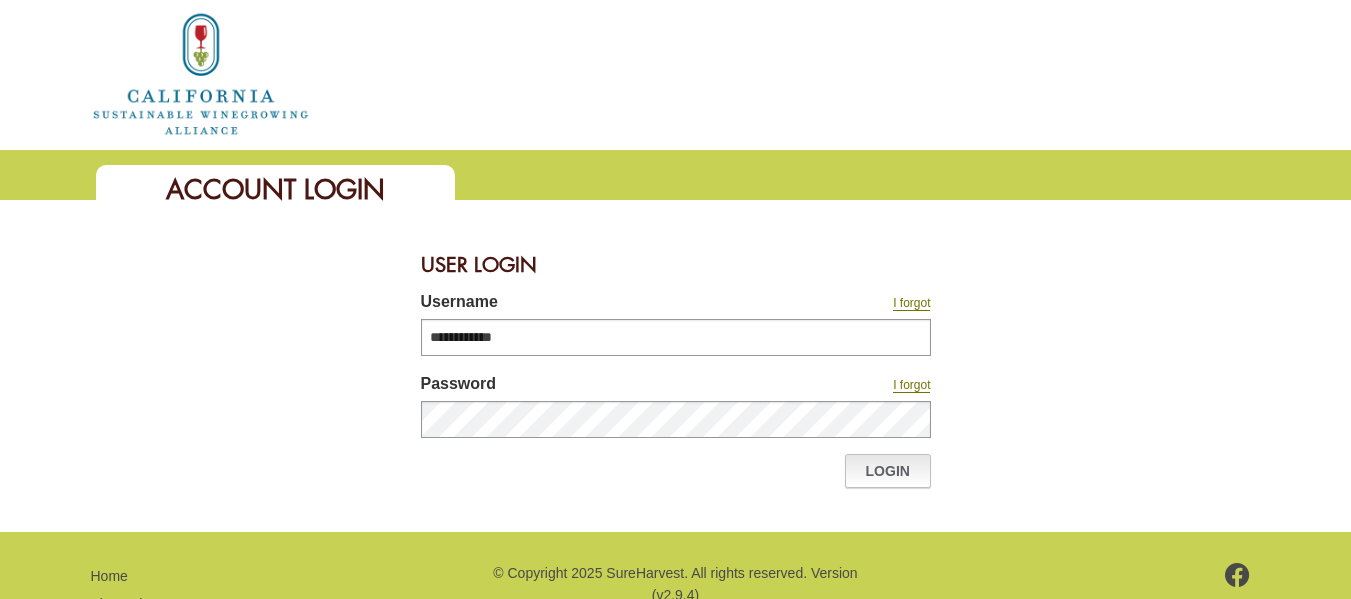 click on "Login" at bounding box center (888, 471) 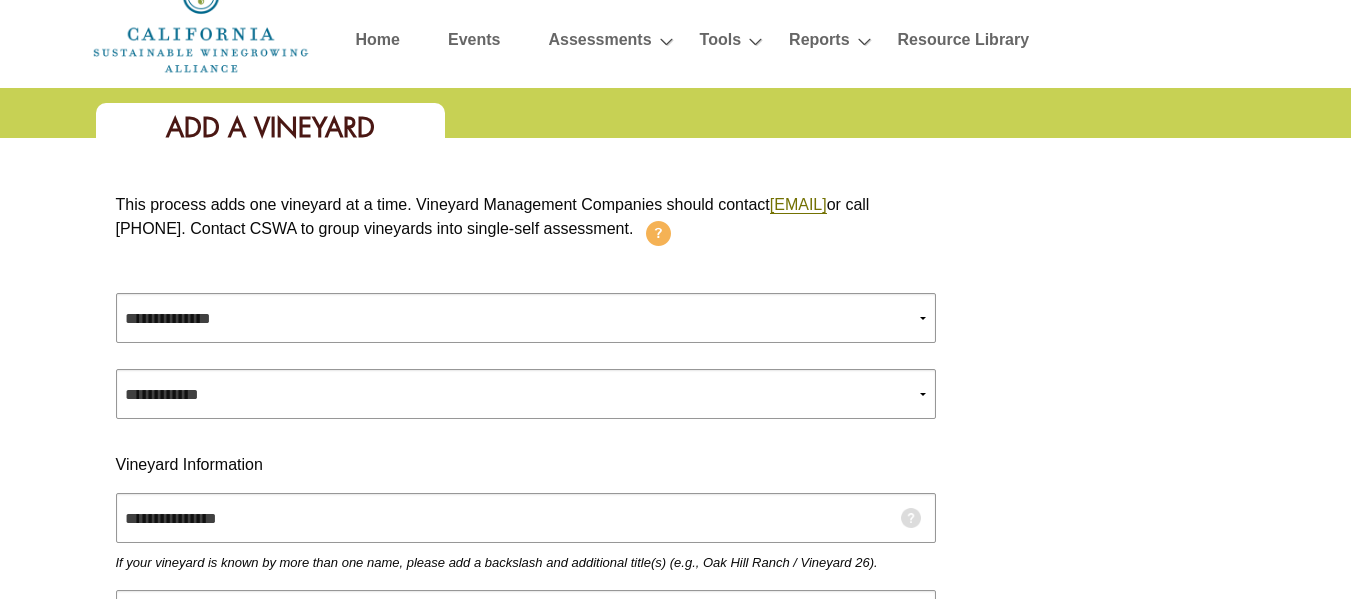 scroll, scrollTop: 0, scrollLeft: 0, axis: both 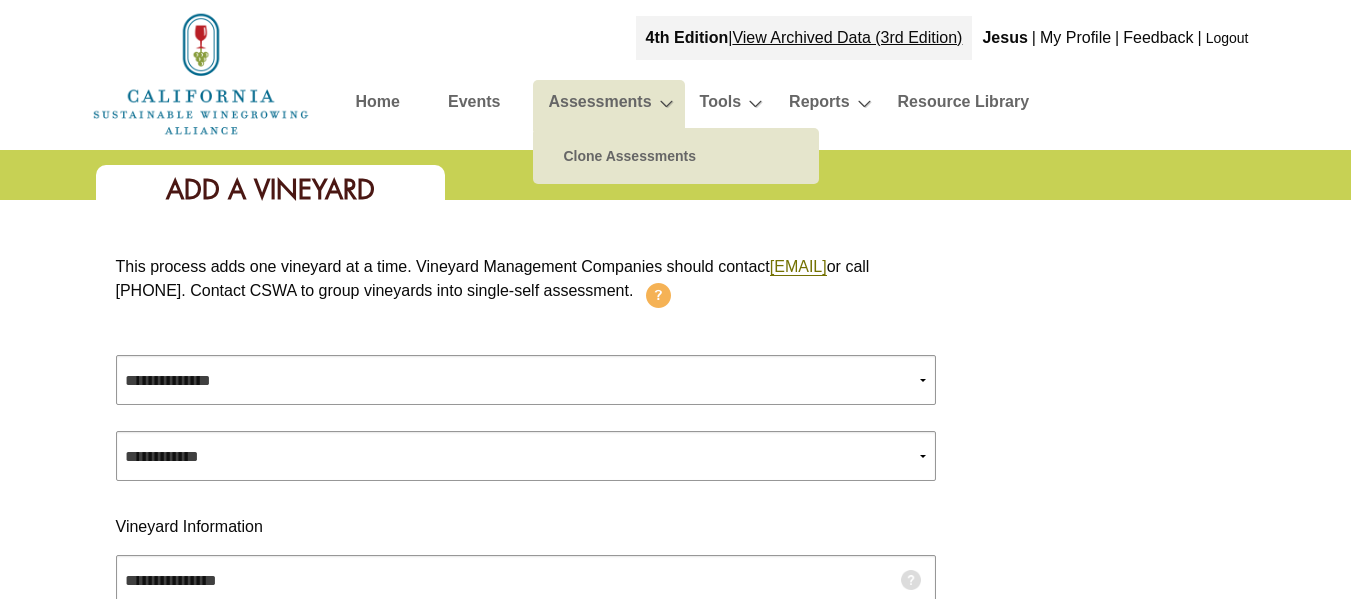 click on "Assessments" at bounding box center [599, 105] 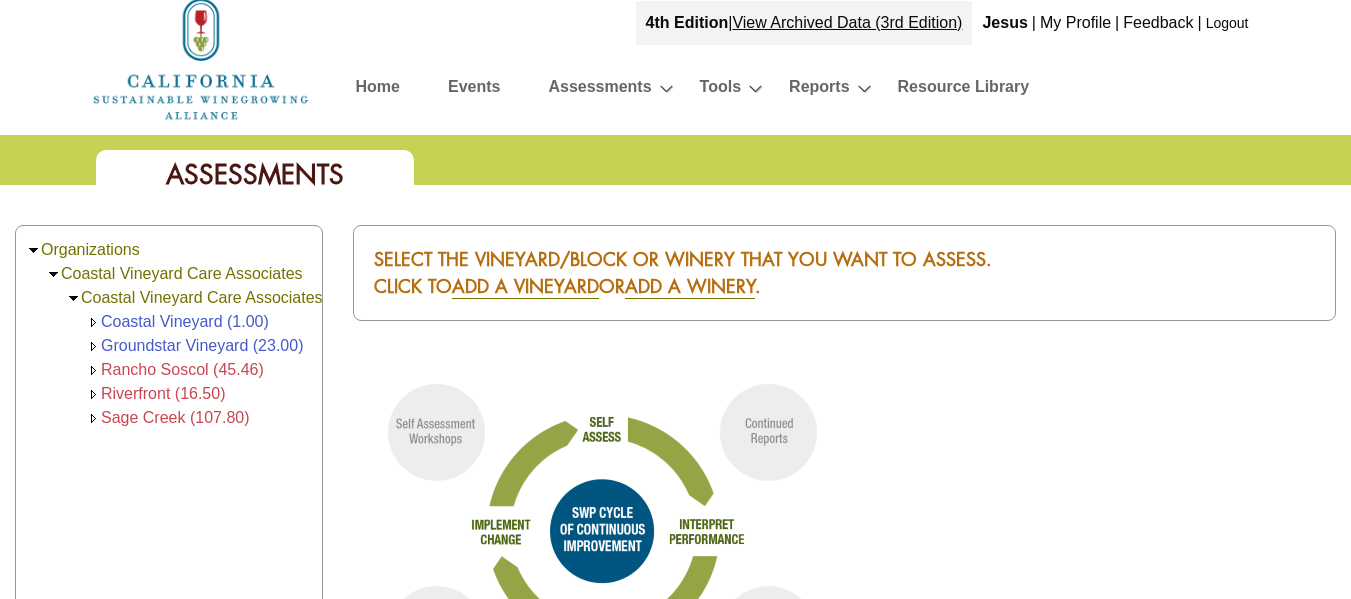 scroll, scrollTop: 18, scrollLeft: 0, axis: vertical 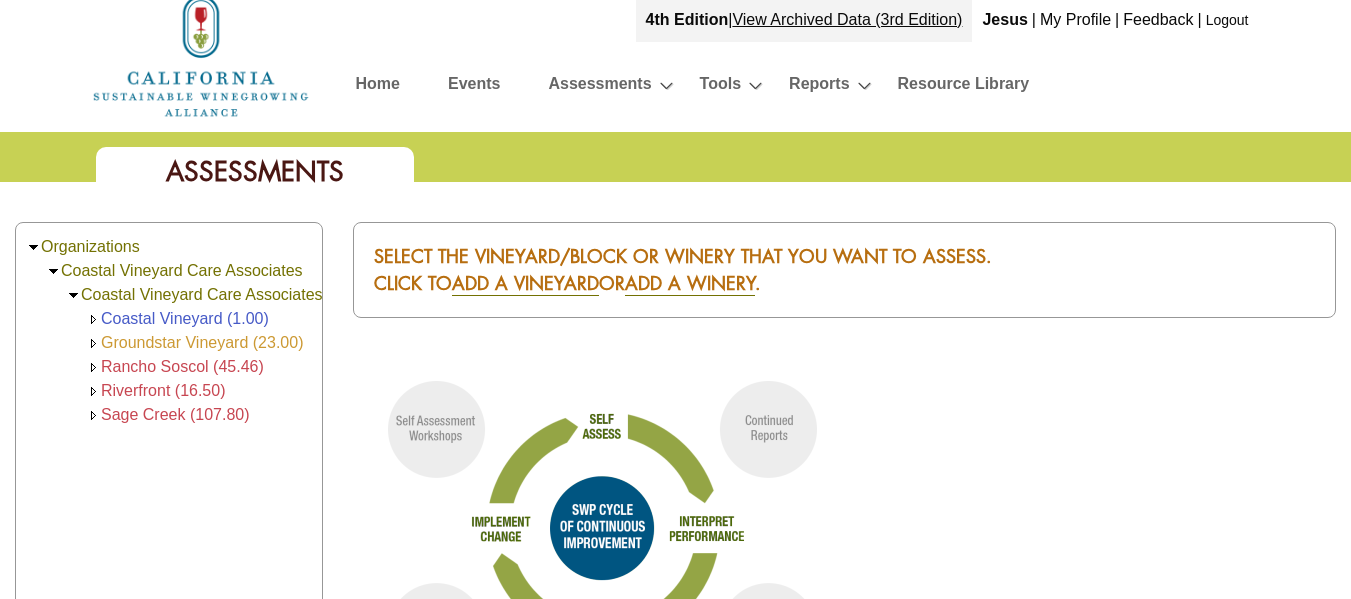 click on "Groundstar Vineyard (23.00)" at bounding box center [202, 342] 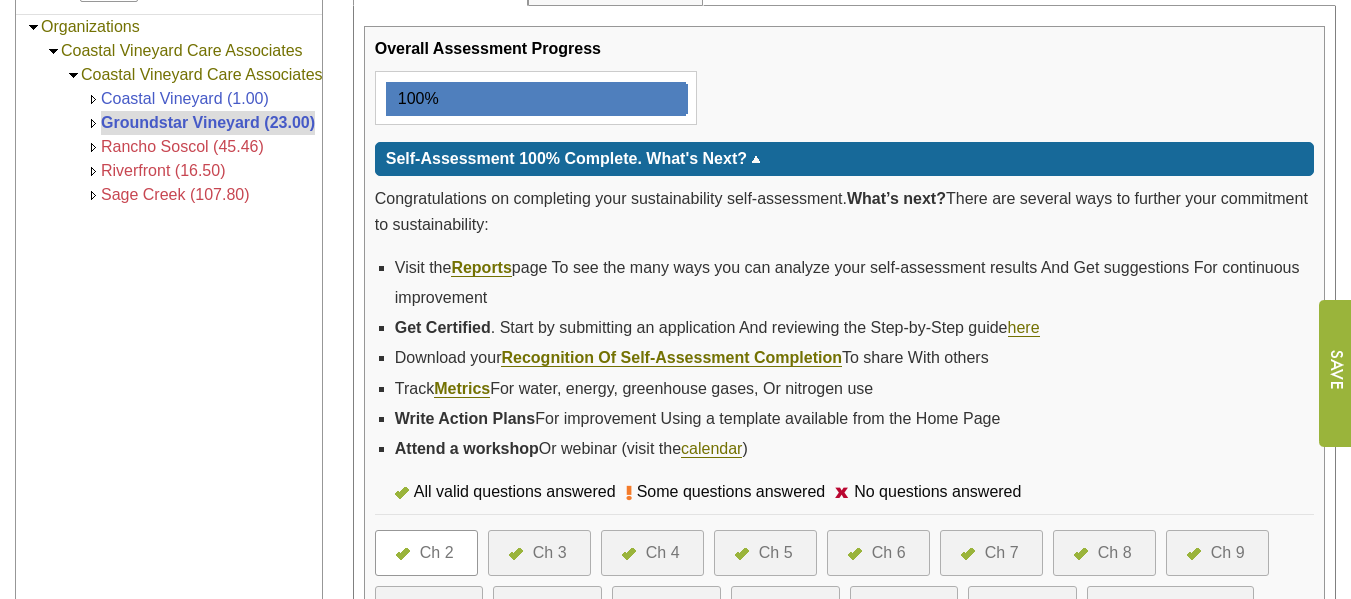 scroll, scrollTop: 354, scrollLeft: 0, axis: vertical 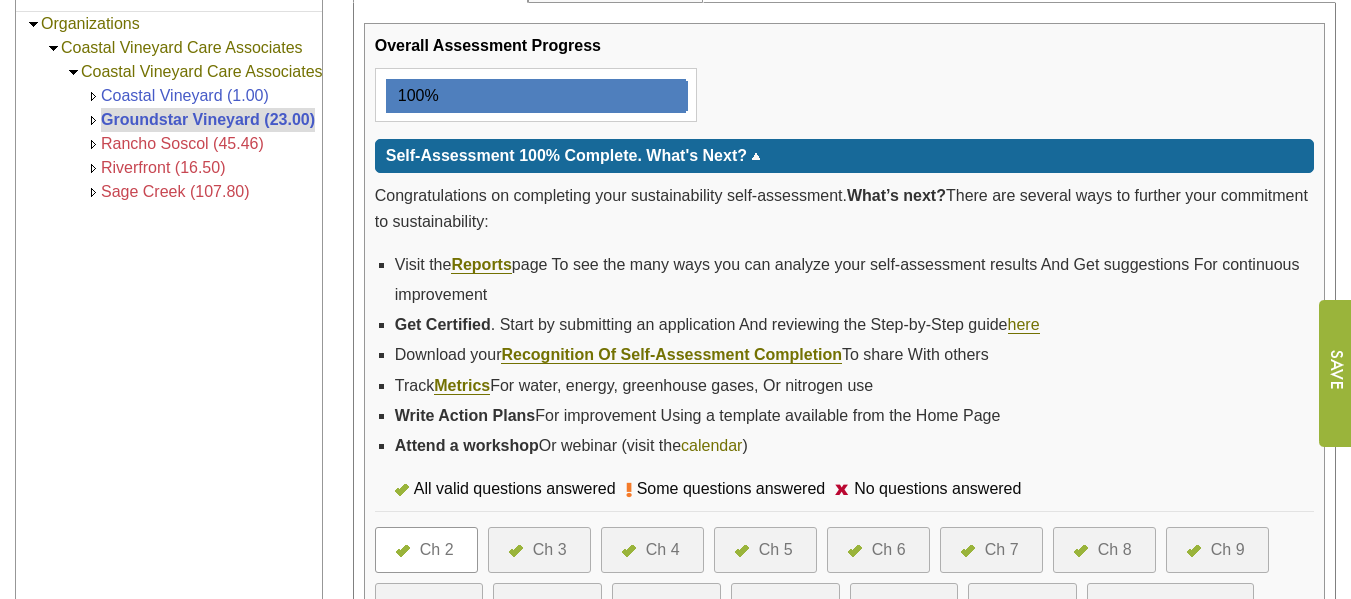 click on "calendar" at bounding box center (711, 446) 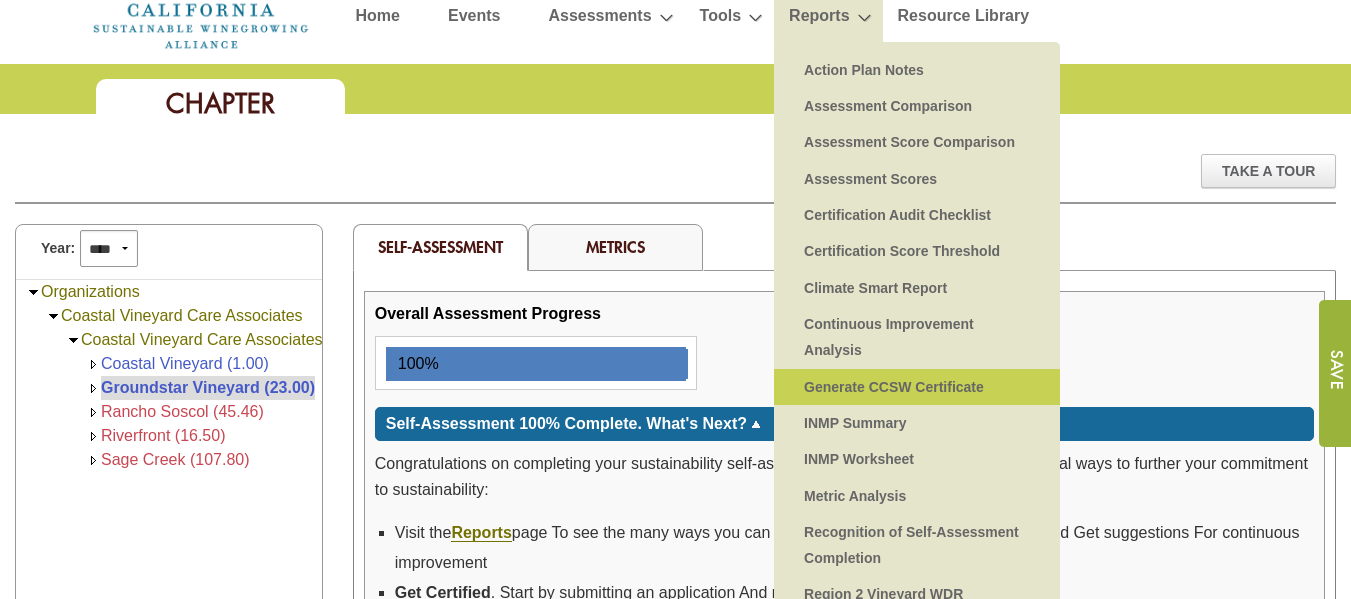 scroll, scrollTop: 88, scrollLeft: 0, axis: vertical 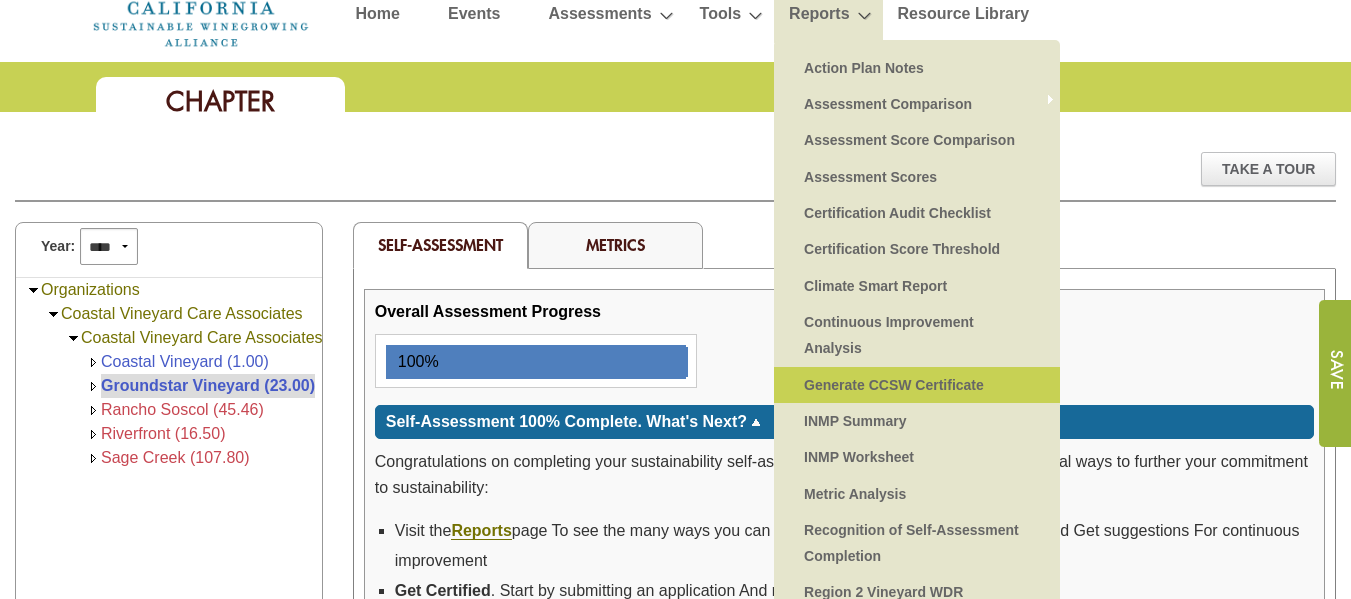 click on "Generate CCSW Certificate" at bounding box center (917, 385) 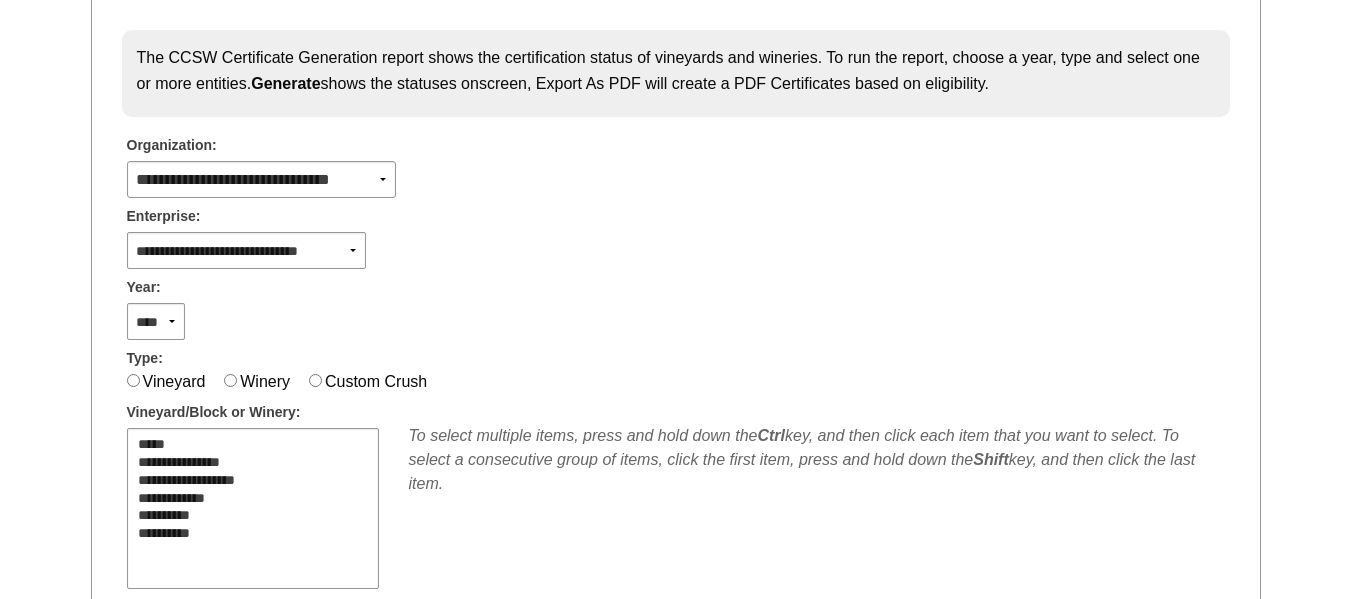 scroll, scrollTop: 297, scrollLeft: 0, axis: vertical 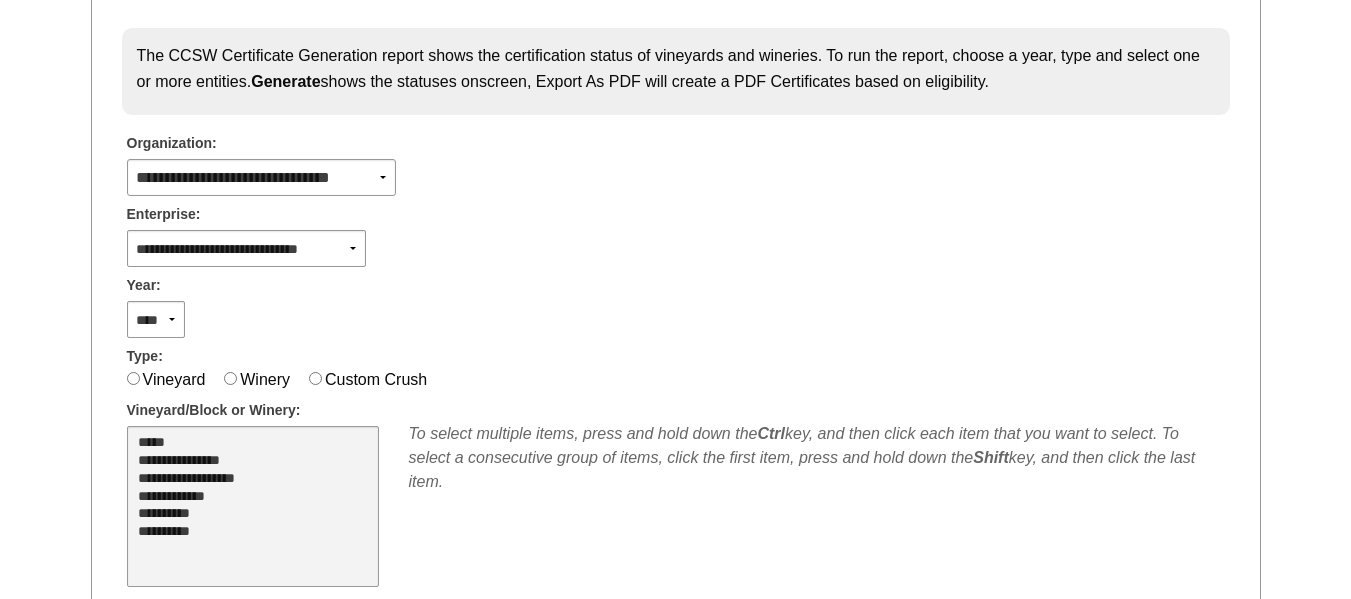 select on "****" 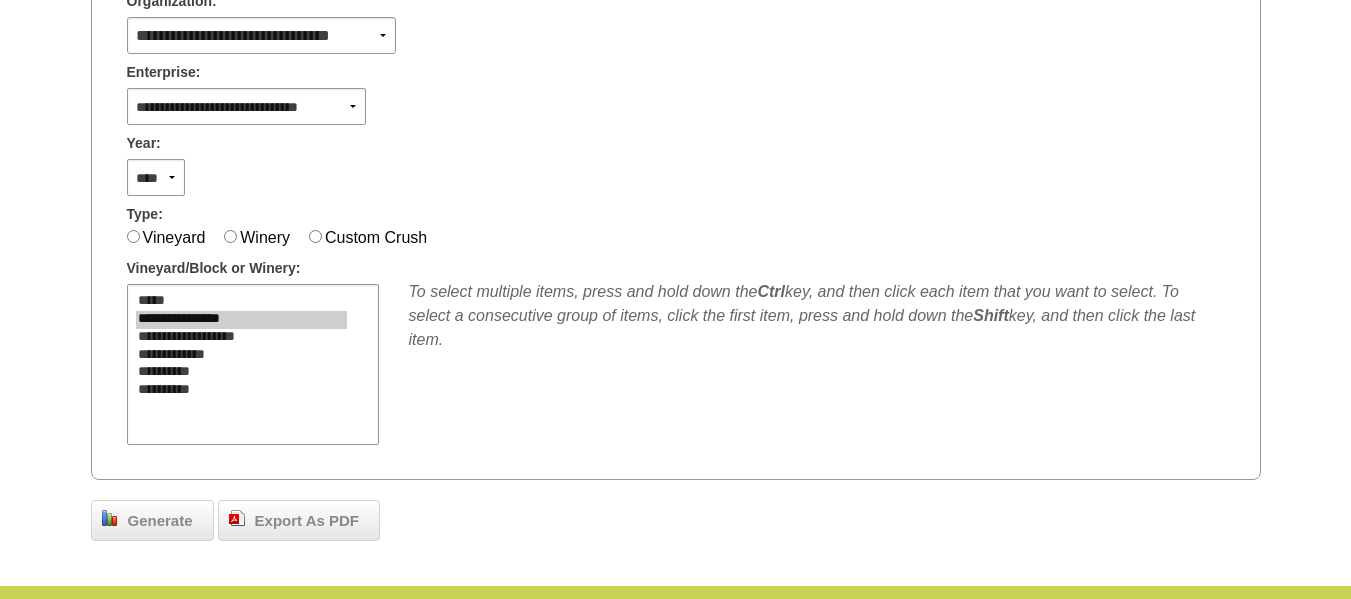 scroll, scrollTop: 440, scrollLeft: 0, axis: vertical 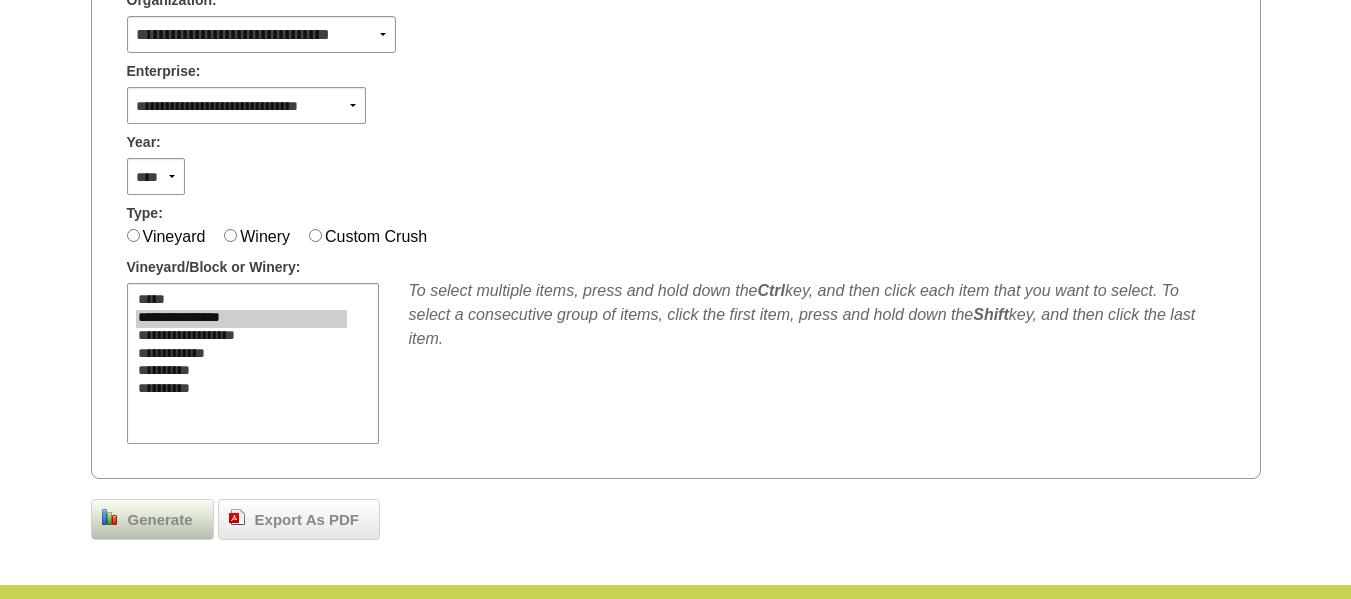 click on "Generate" at bounding box center [160, 520] 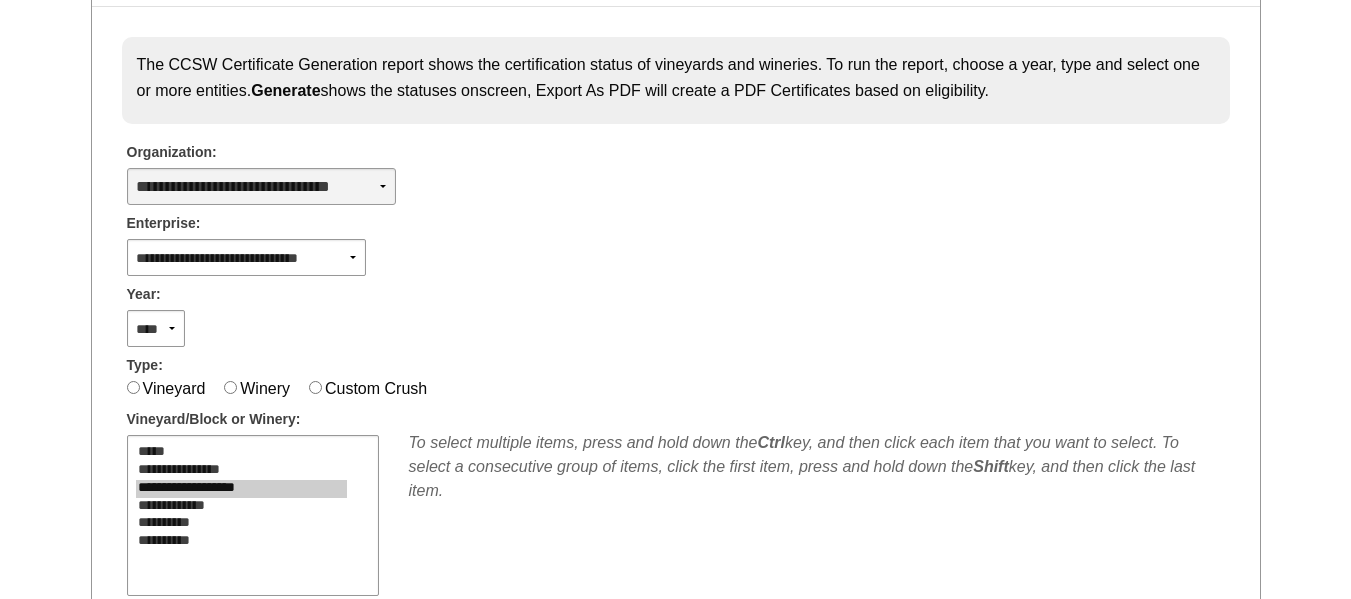 scroll, scrollTop: 293, scrollLeft: 0, axis: vertical 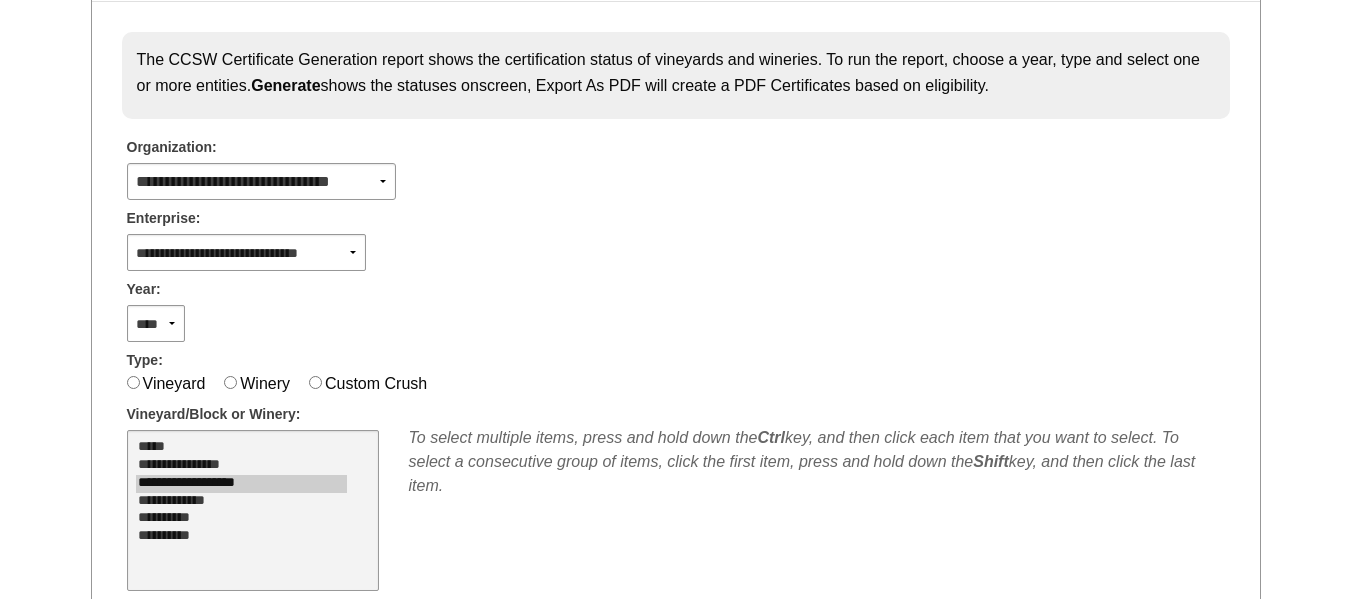 select on "****" 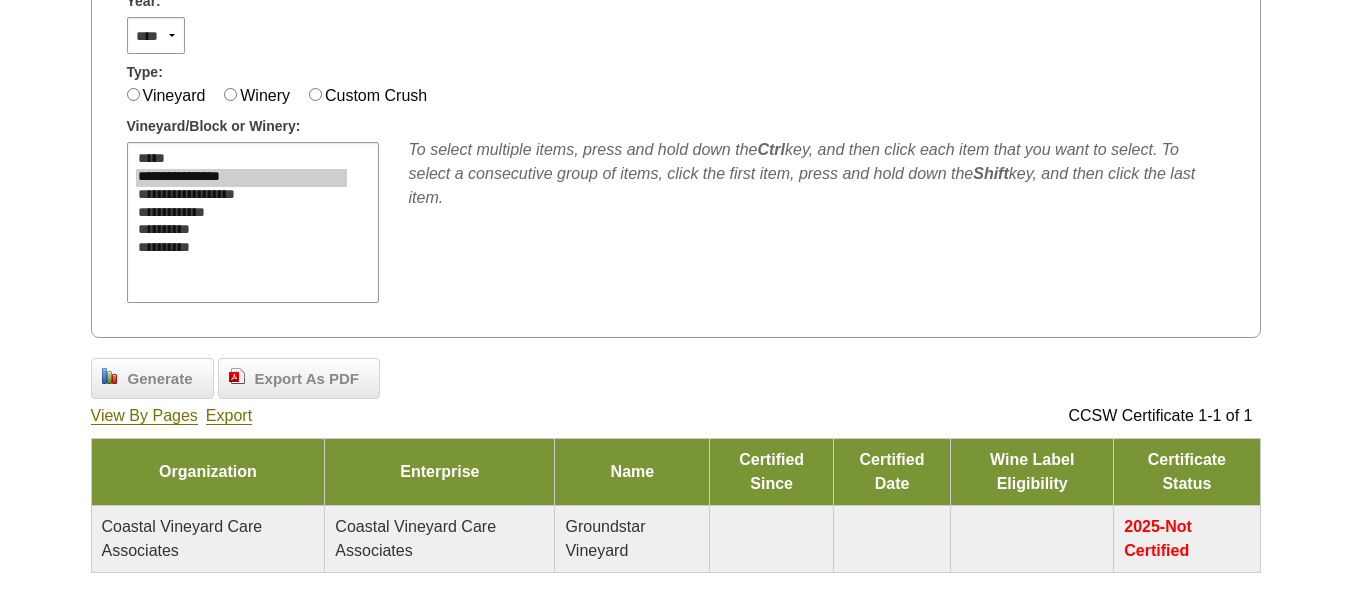 scroll, scrollTop: 582, scrollLeft: 0, axis: vertical 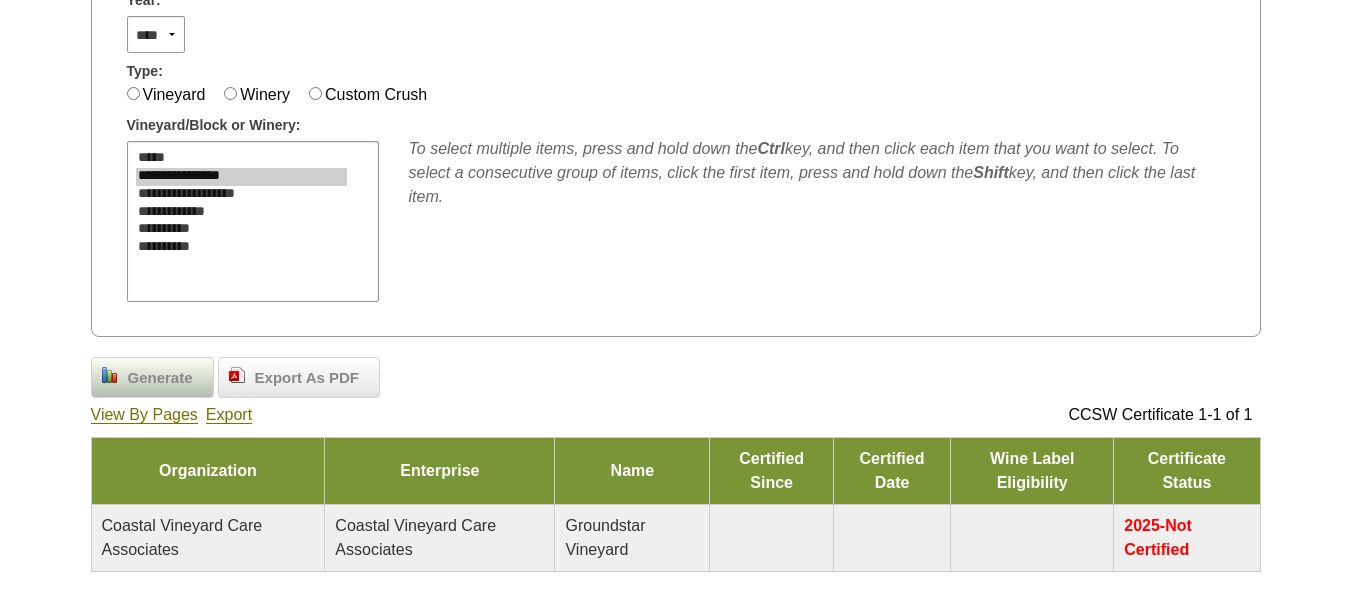 click on "Generate" at bounding box center [160, 378] 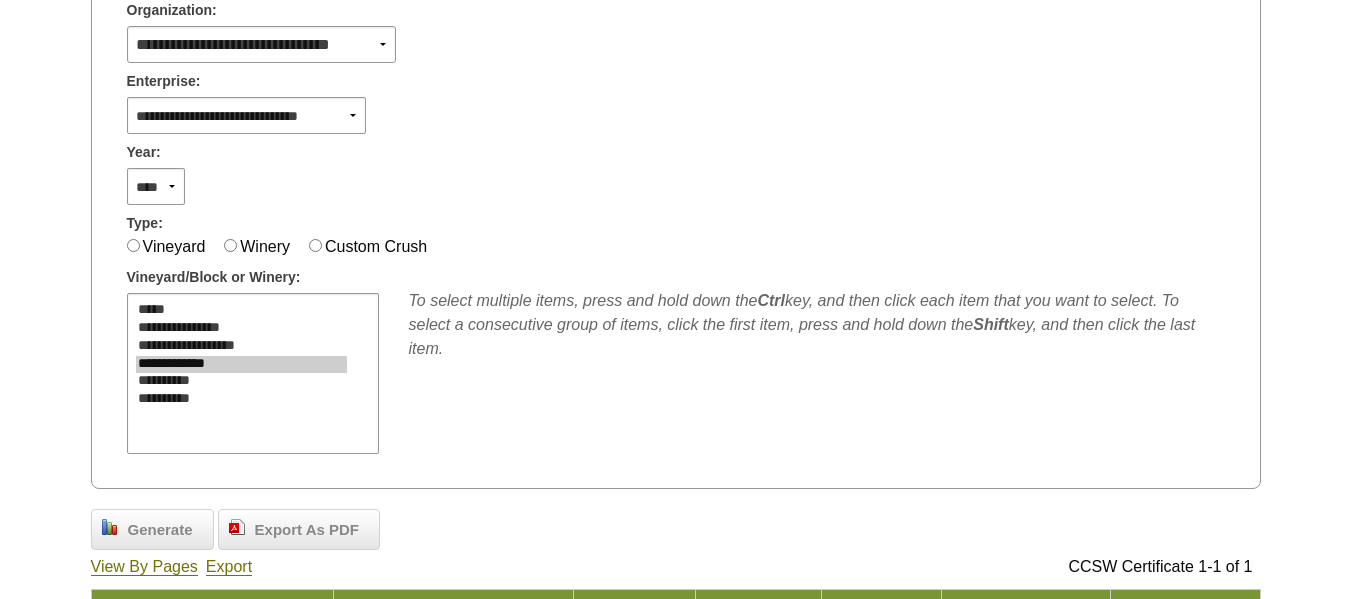 scroll, scrollTop: 429, scrollLeft: 0, axis: vertical 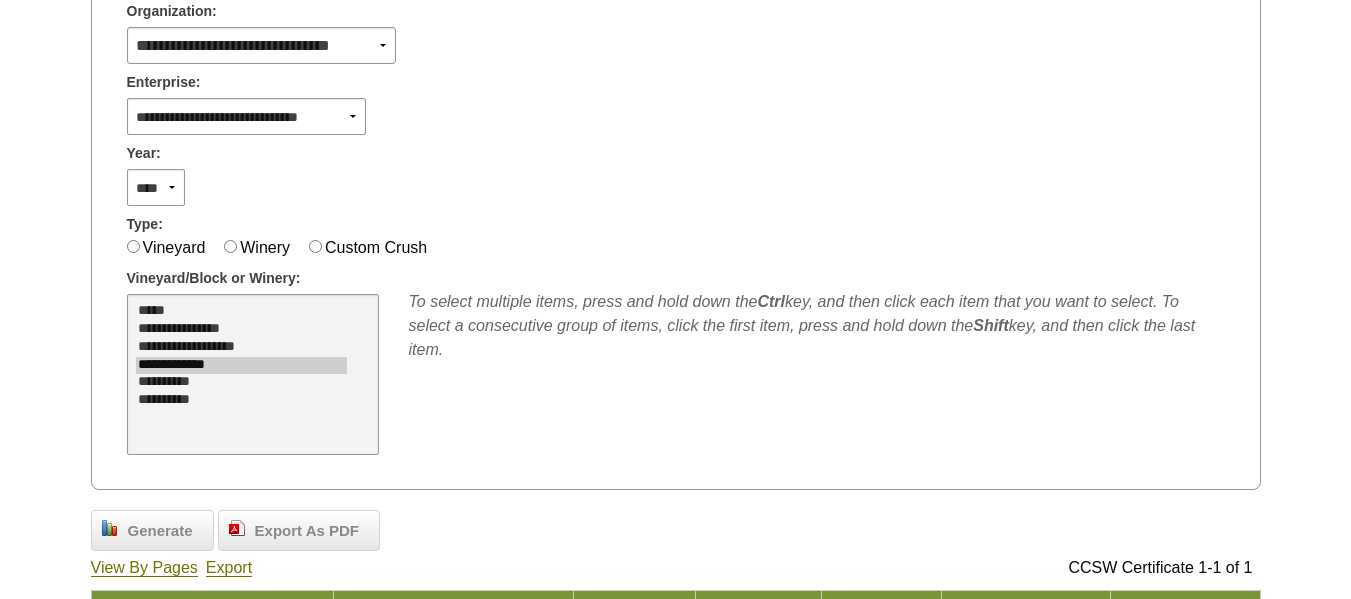select on "****" 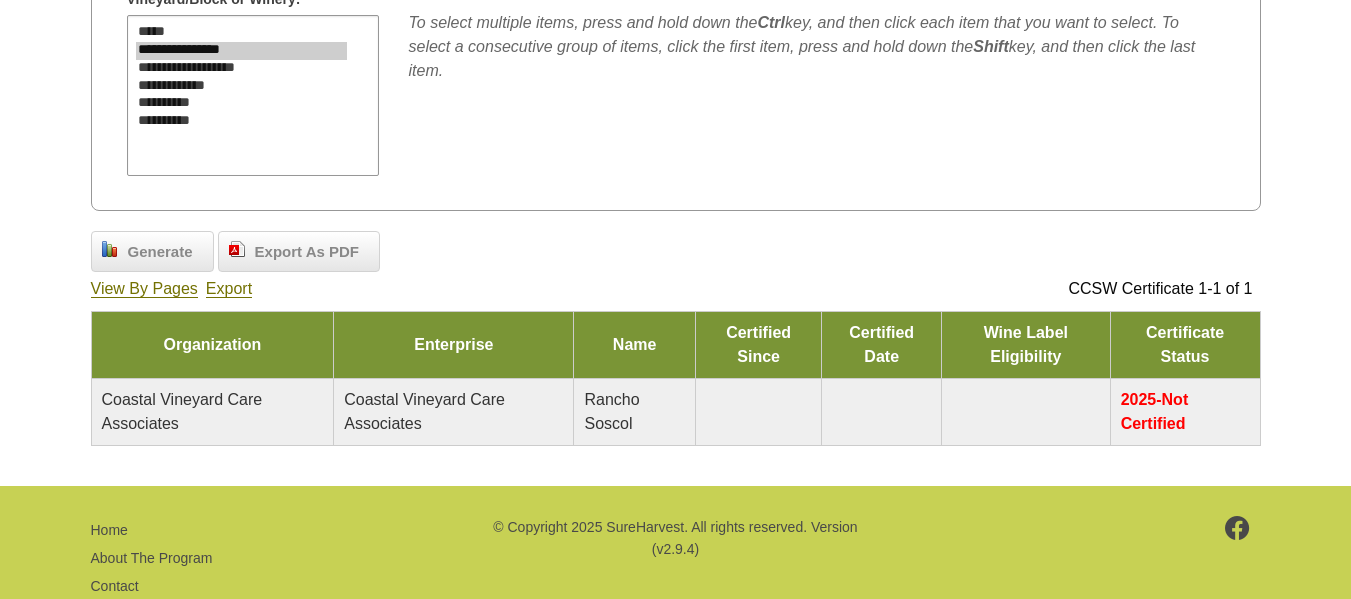 scroll, scrollTop: 709, scrollLeft: 0, axis: vertical 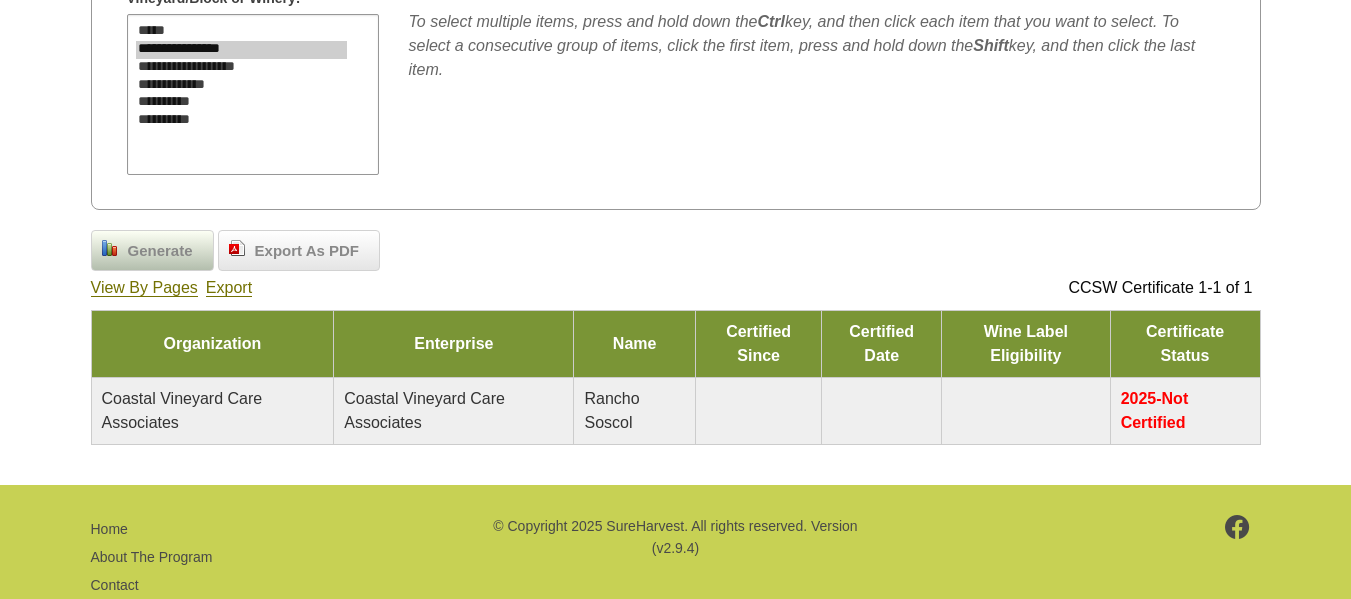 click on "Generate" at bounding box center (160, 251) 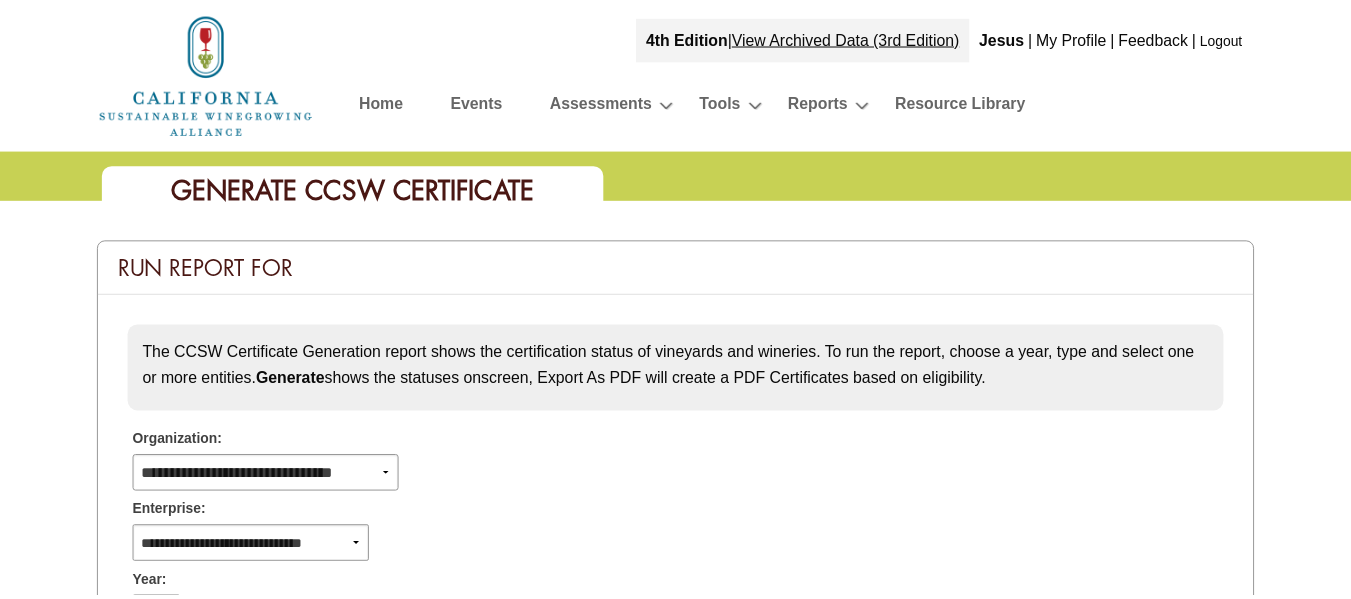 scroll, scrollTop: 709, scrollLeft: 0, axis: vertical 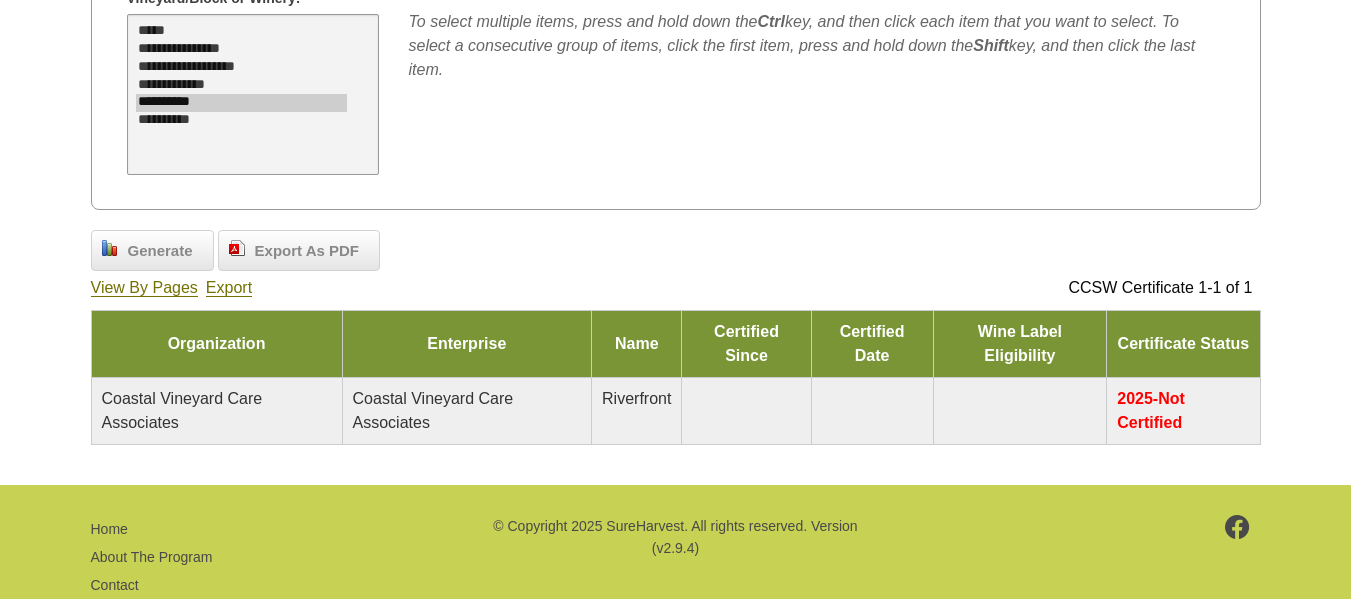 select on "****" 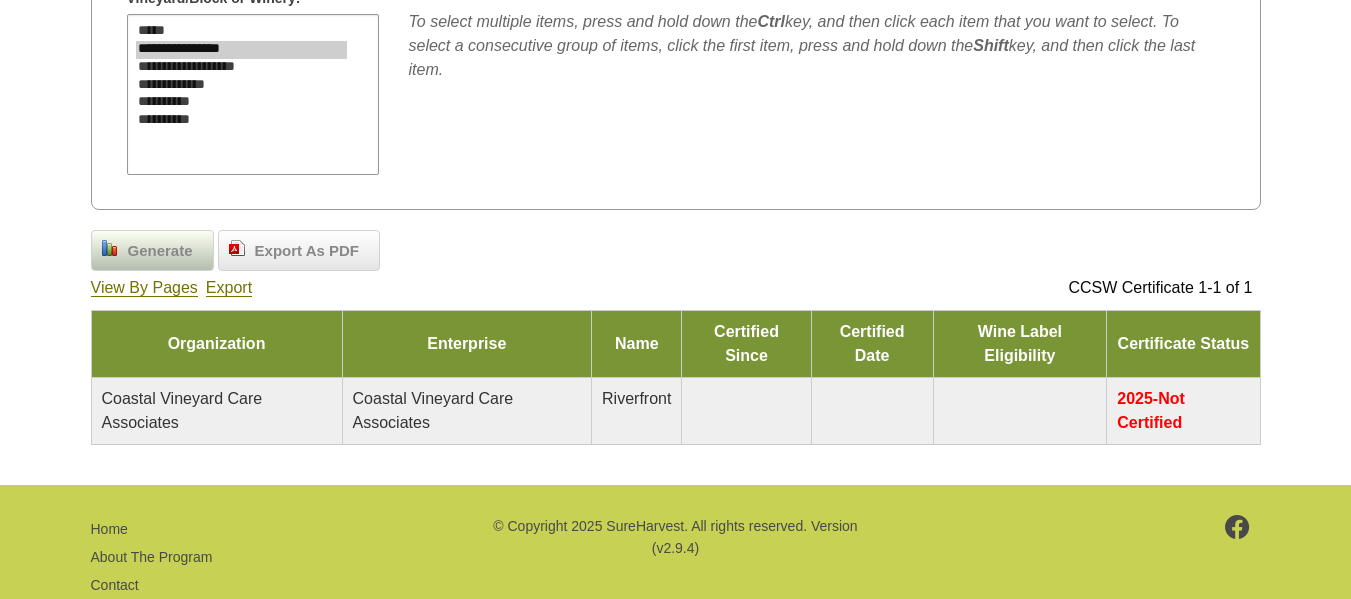 click on "Generate" at bounding box center (160, 251) 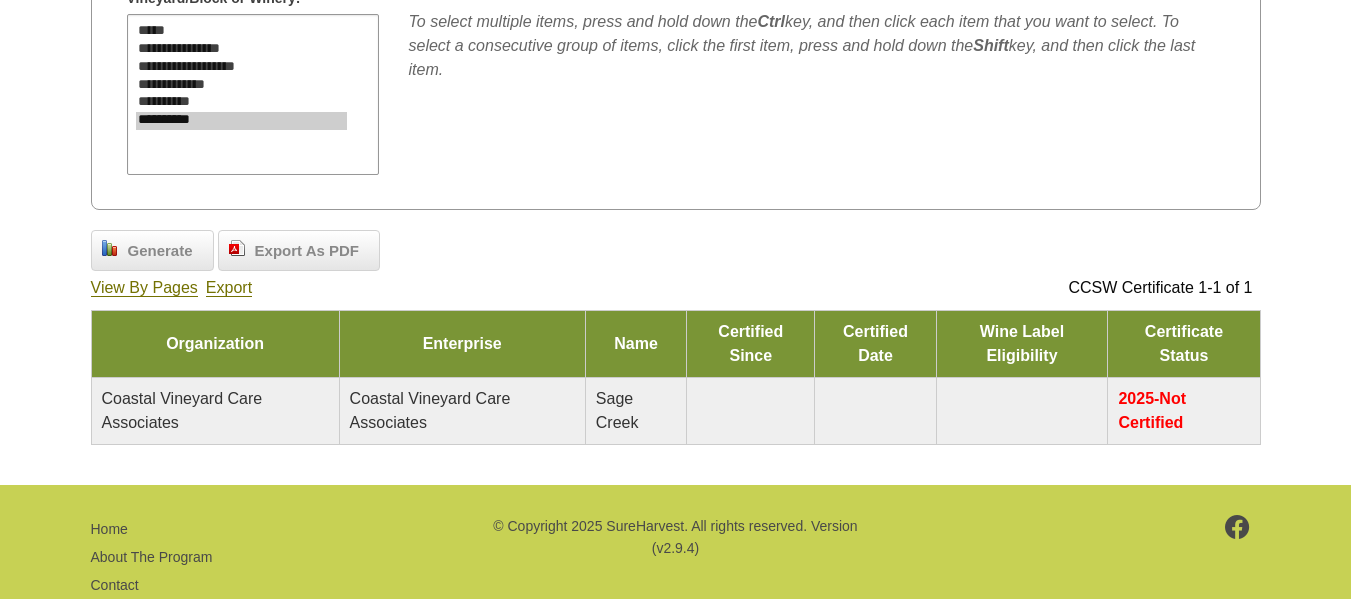 scroll, scrollTop: 0, scrollLeft: 0, axis: both 